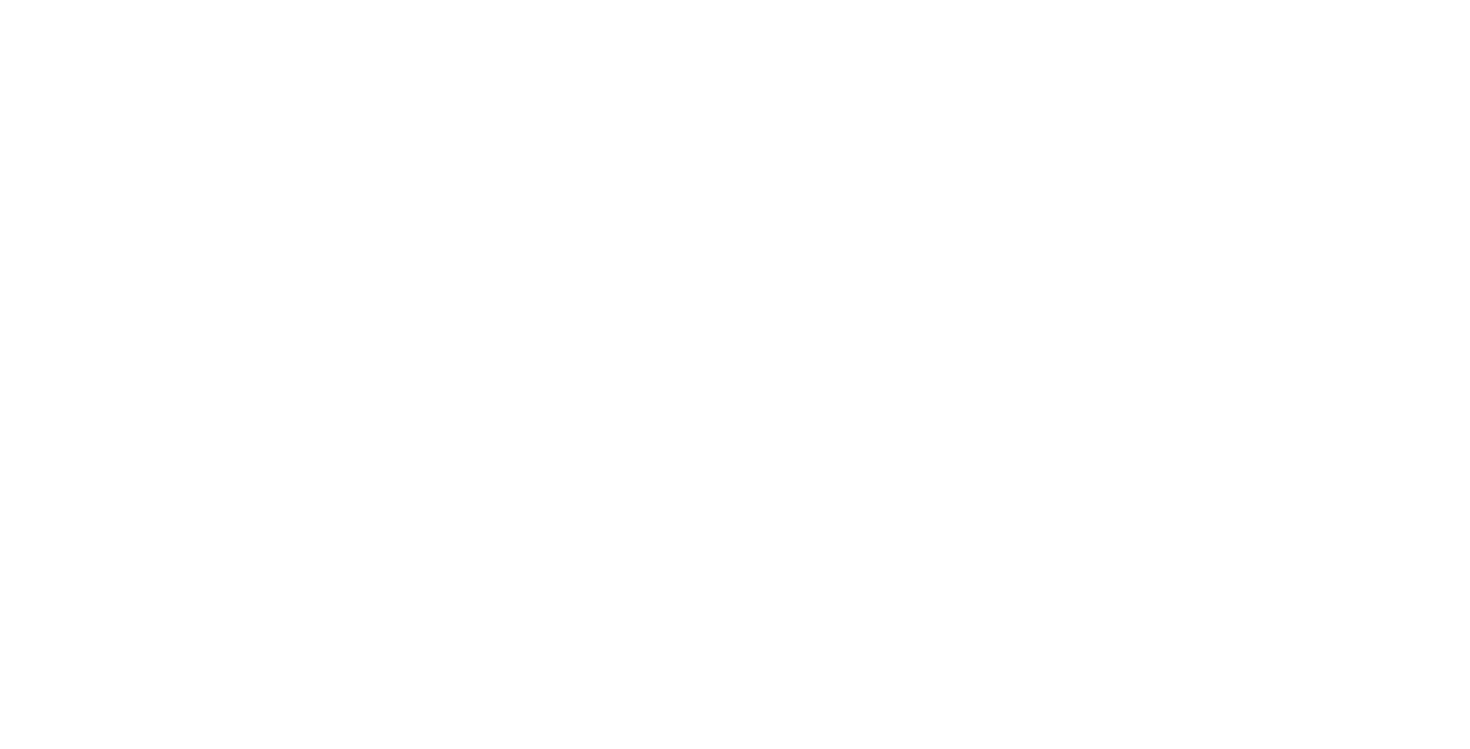 scroll, scrollTop: 0, scrollLeft: 0, axis: both 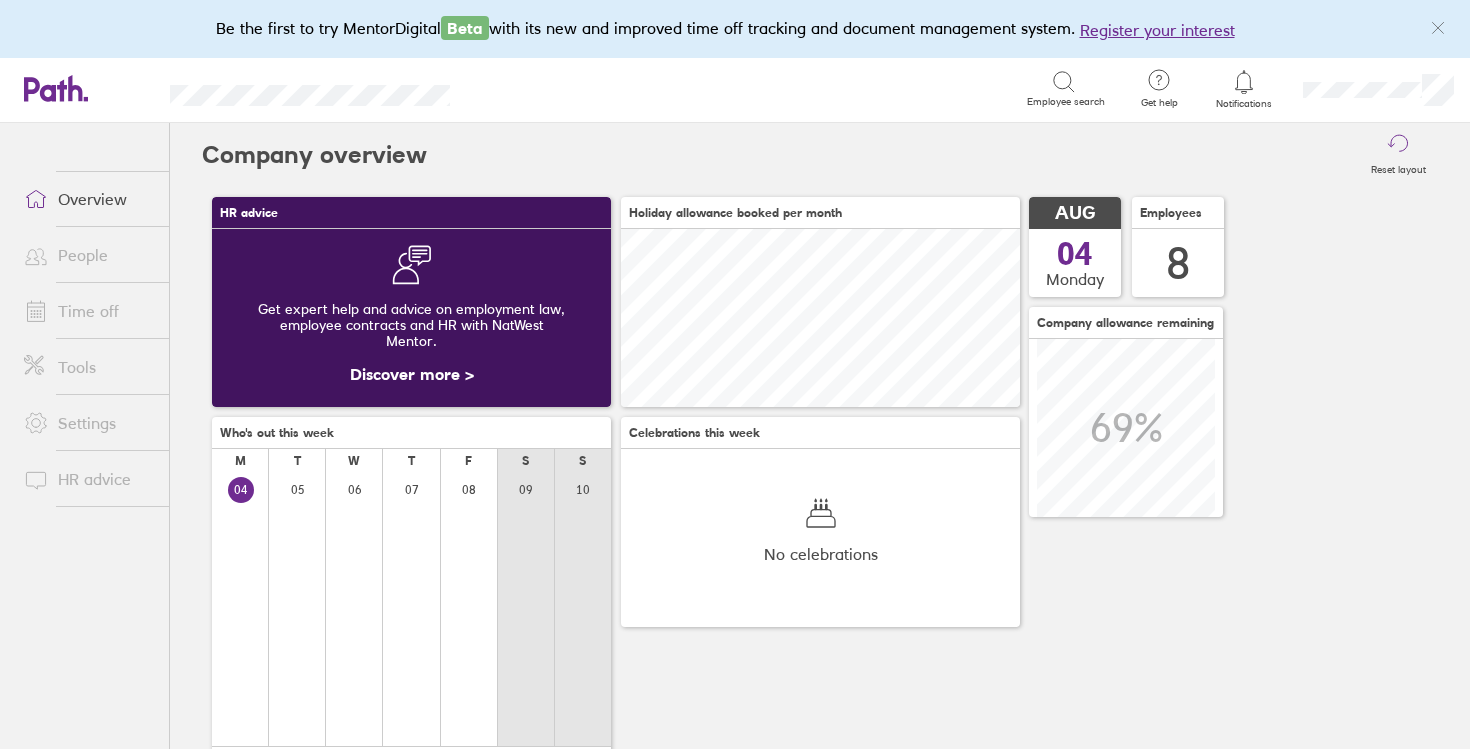 click on "Time off" at bounding box center (88, 311) 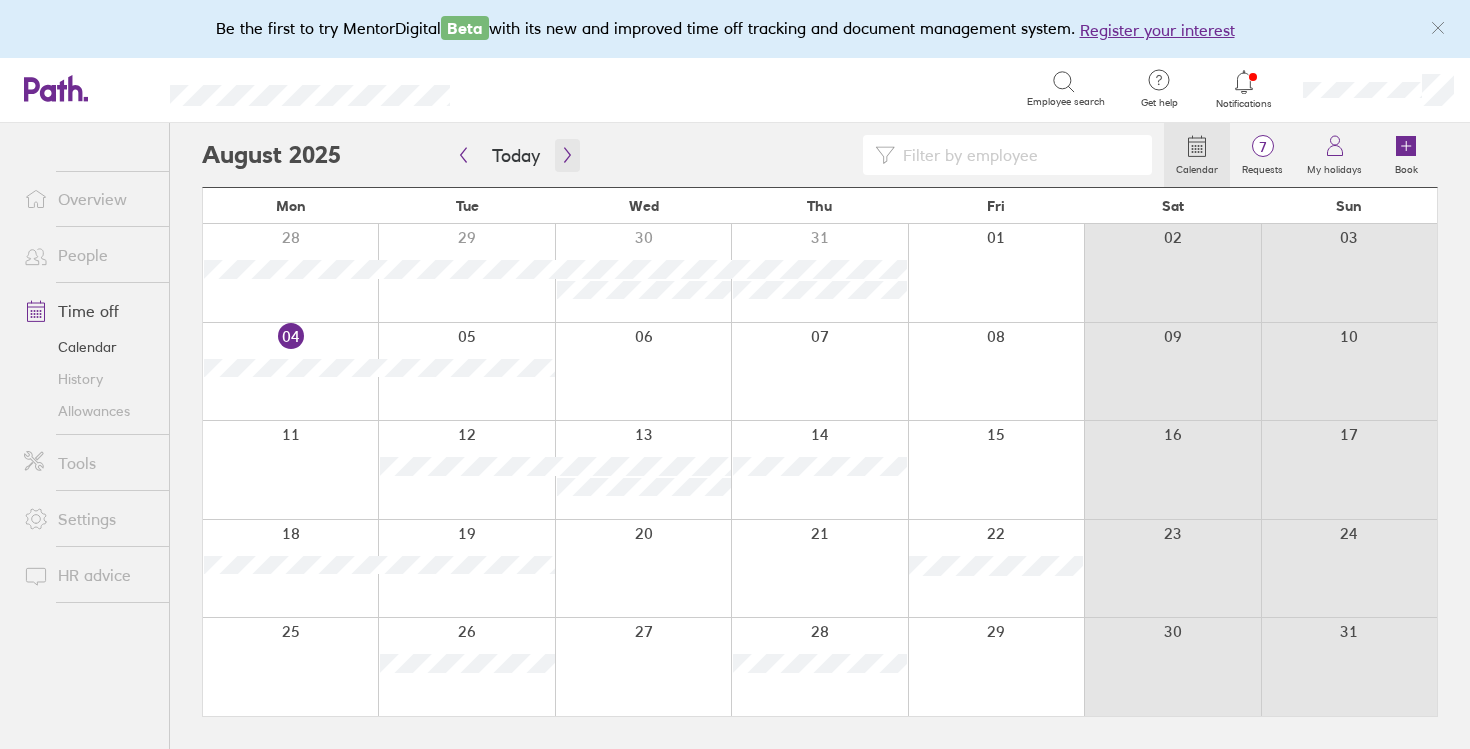 click 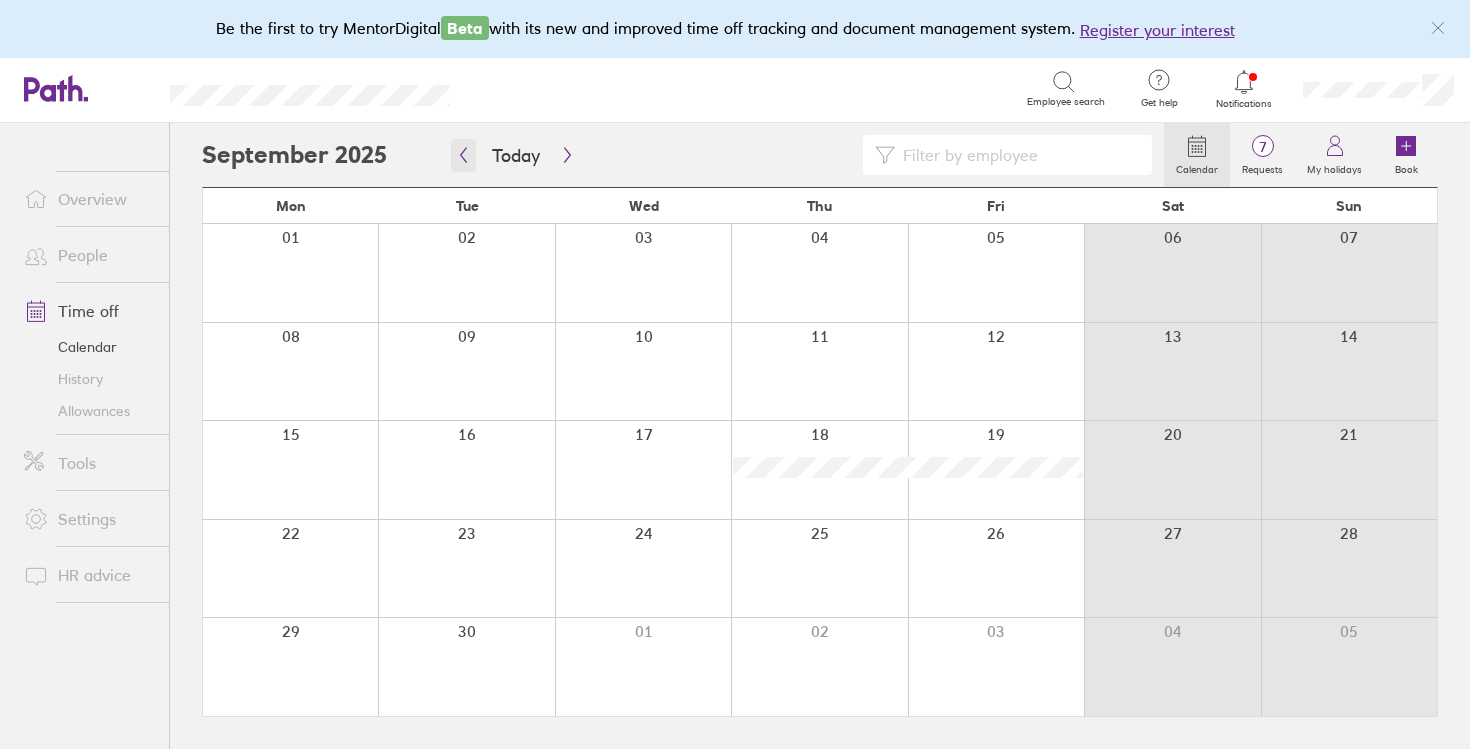 click 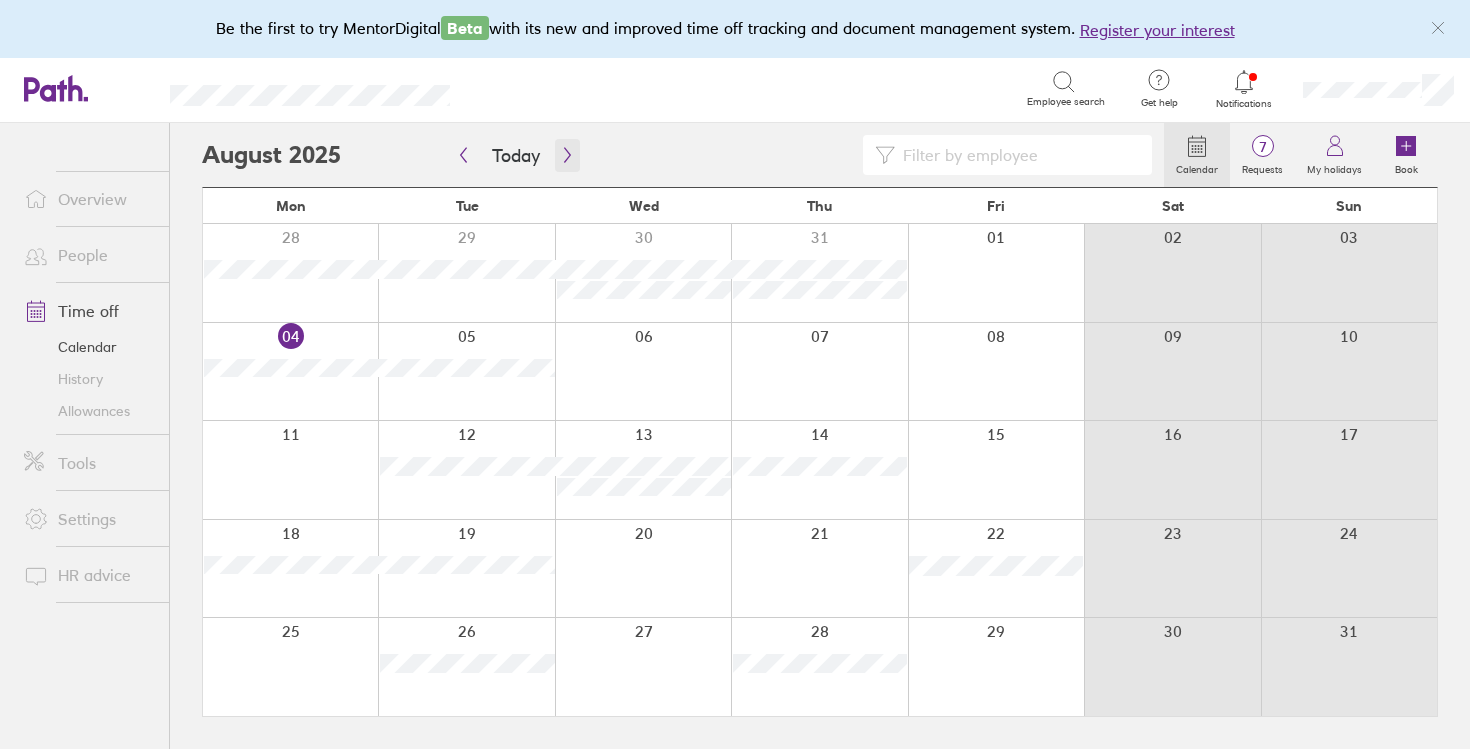 click 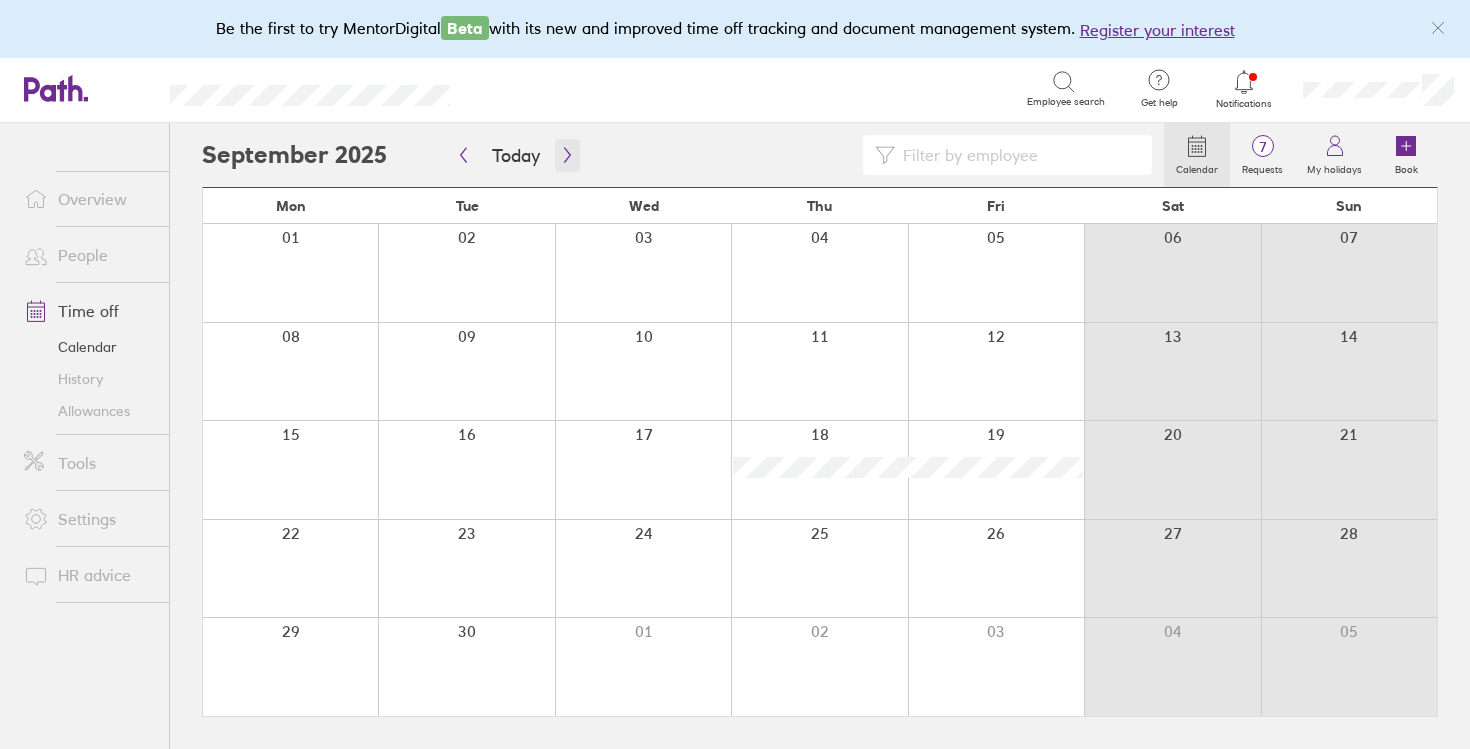 click 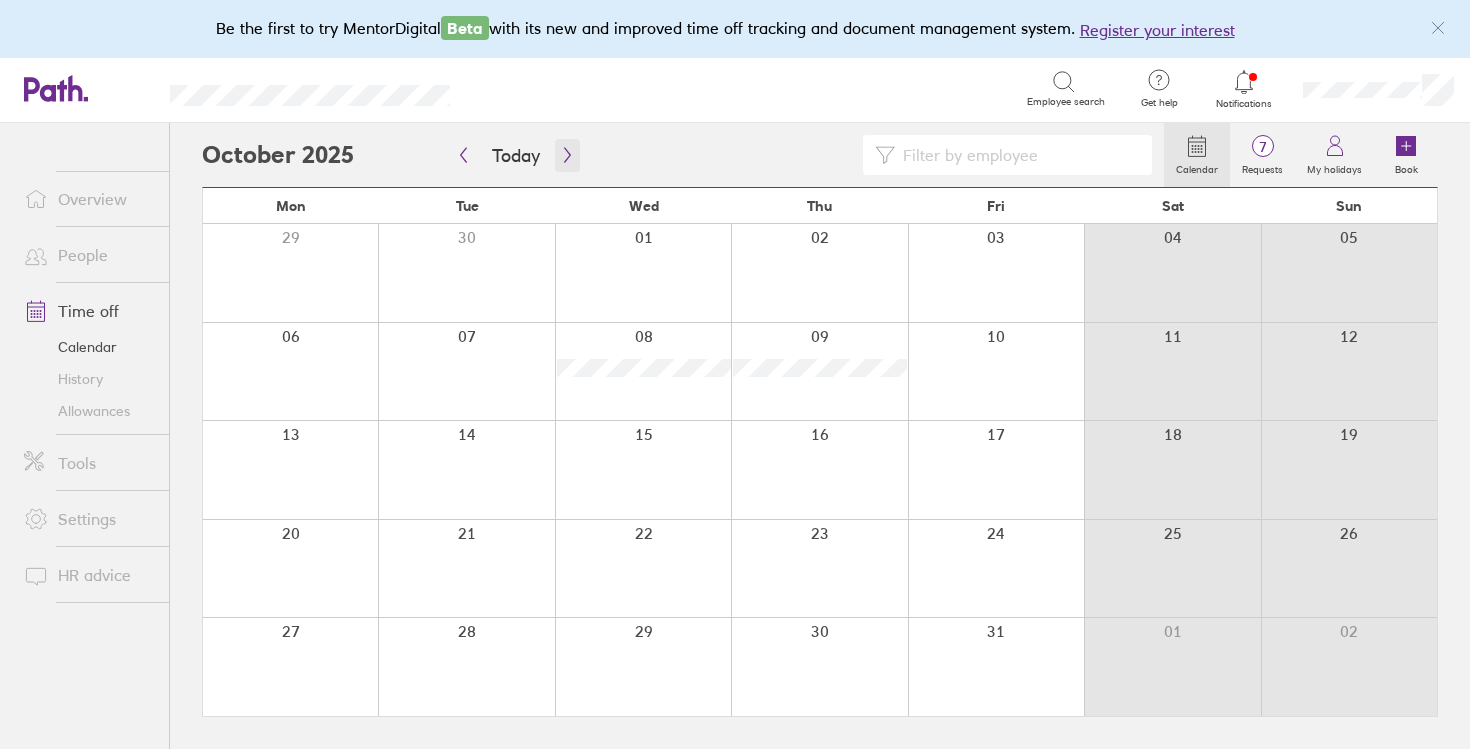 click 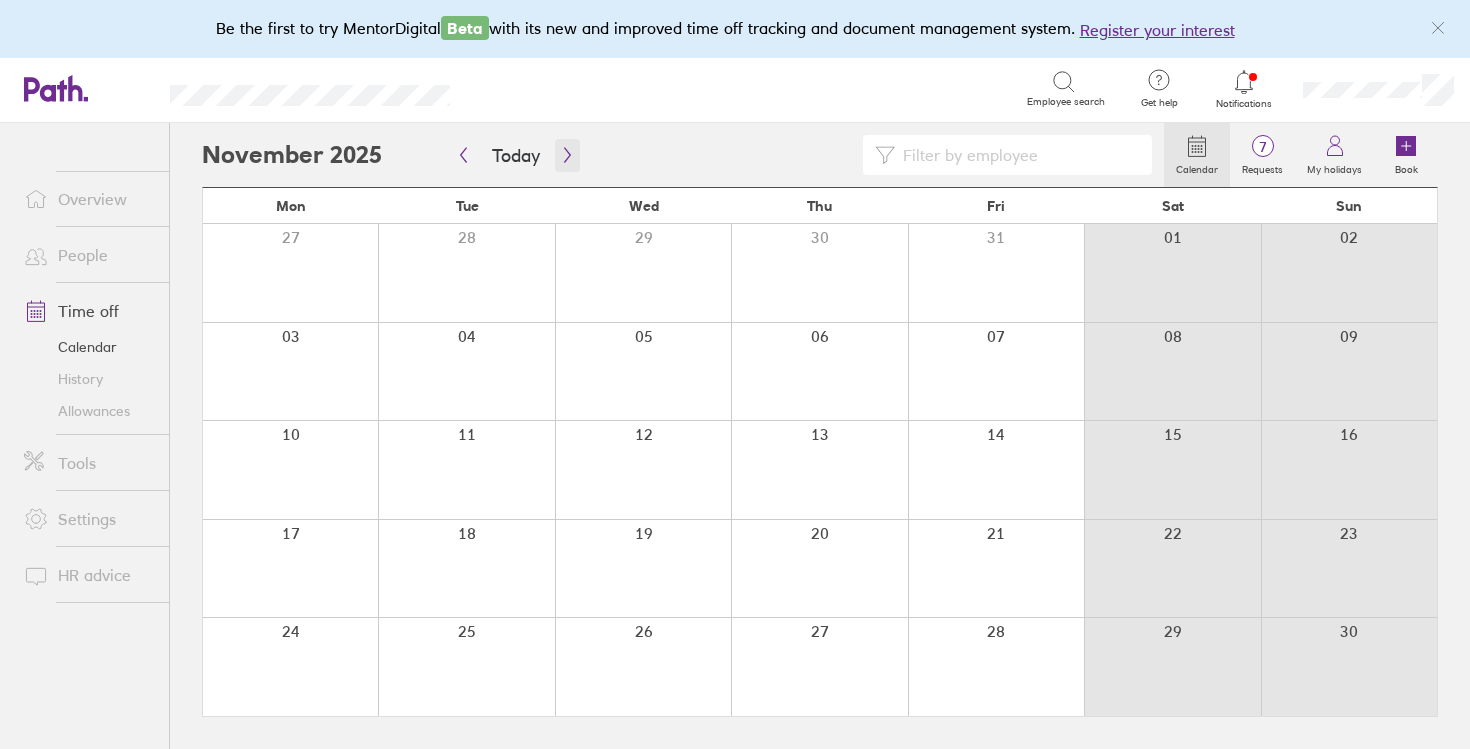 click 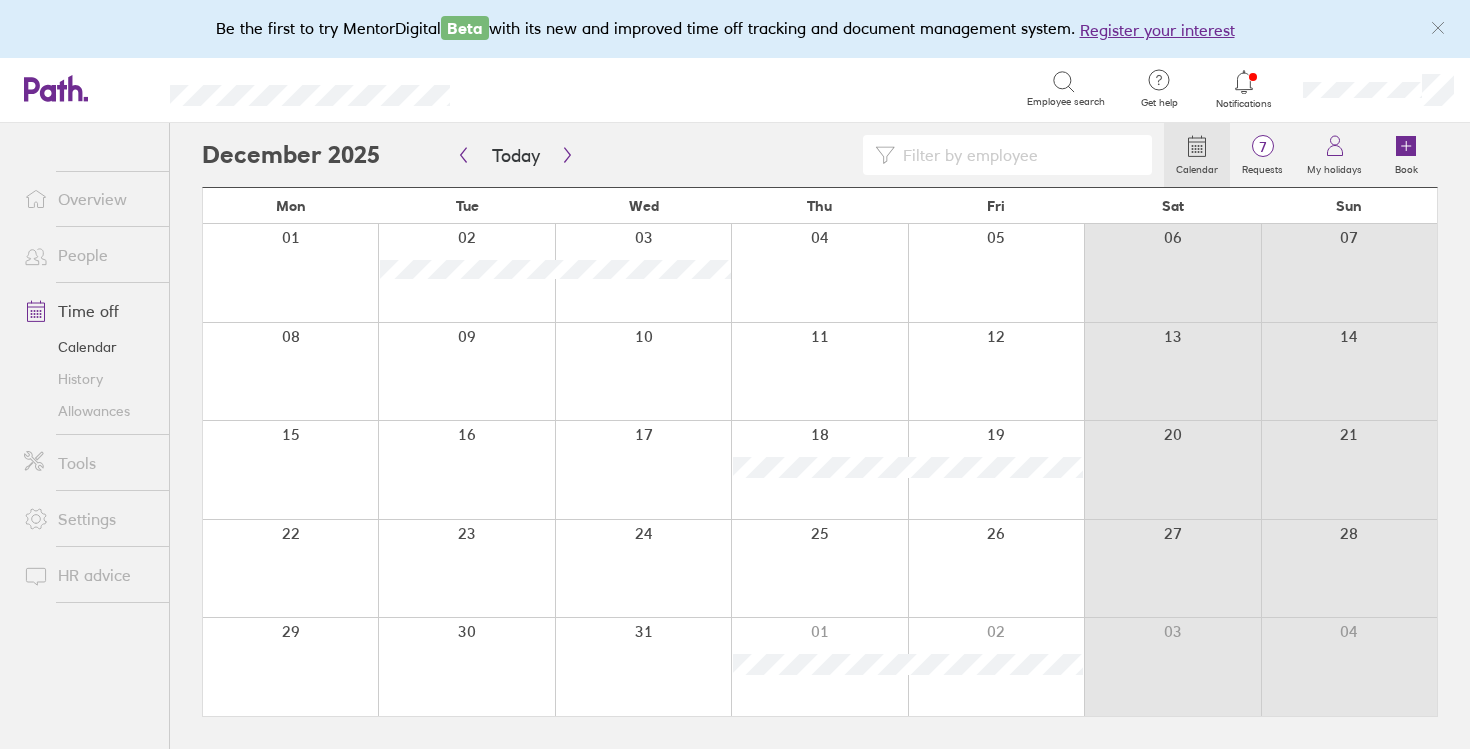 click on "Time off" at bounding box center [88, 311] 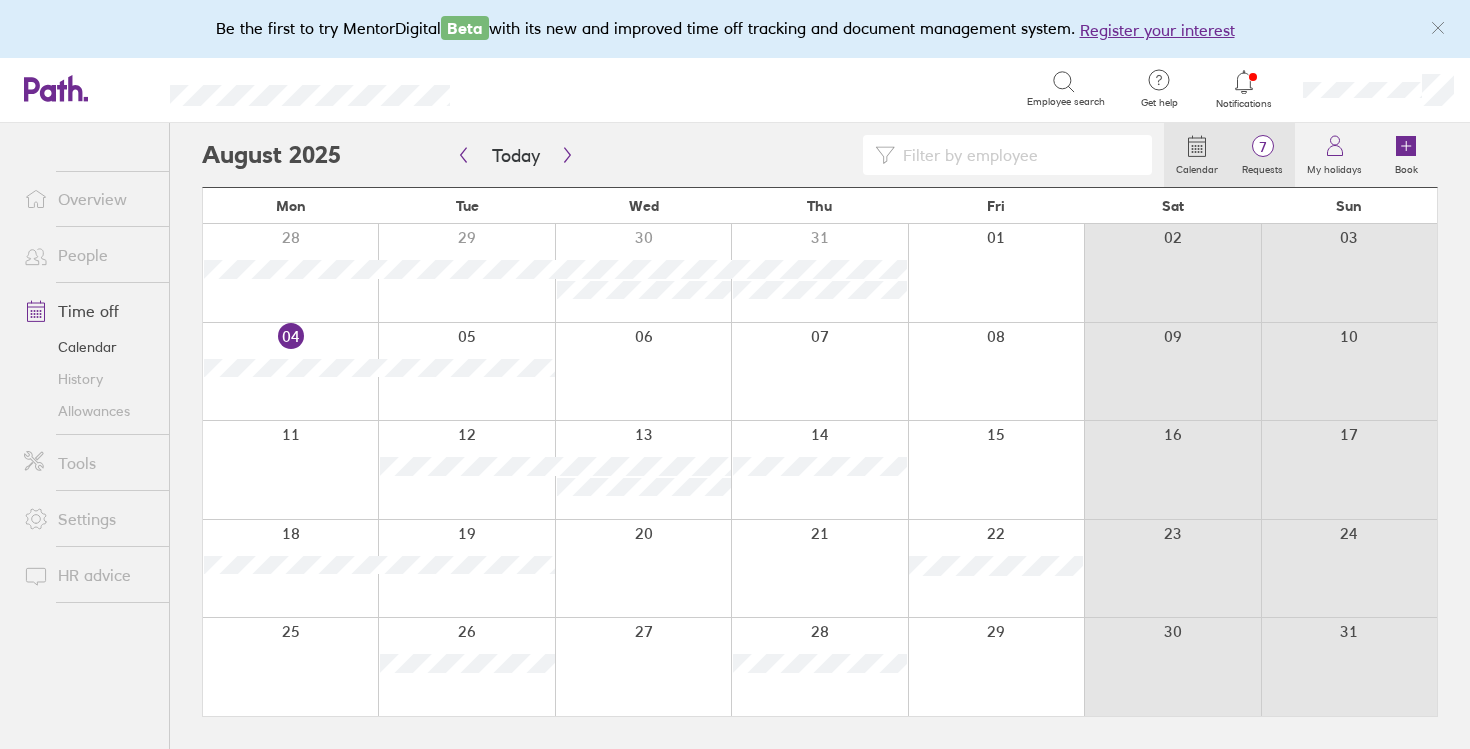 click on "7" at bounding box center (1262, 147) 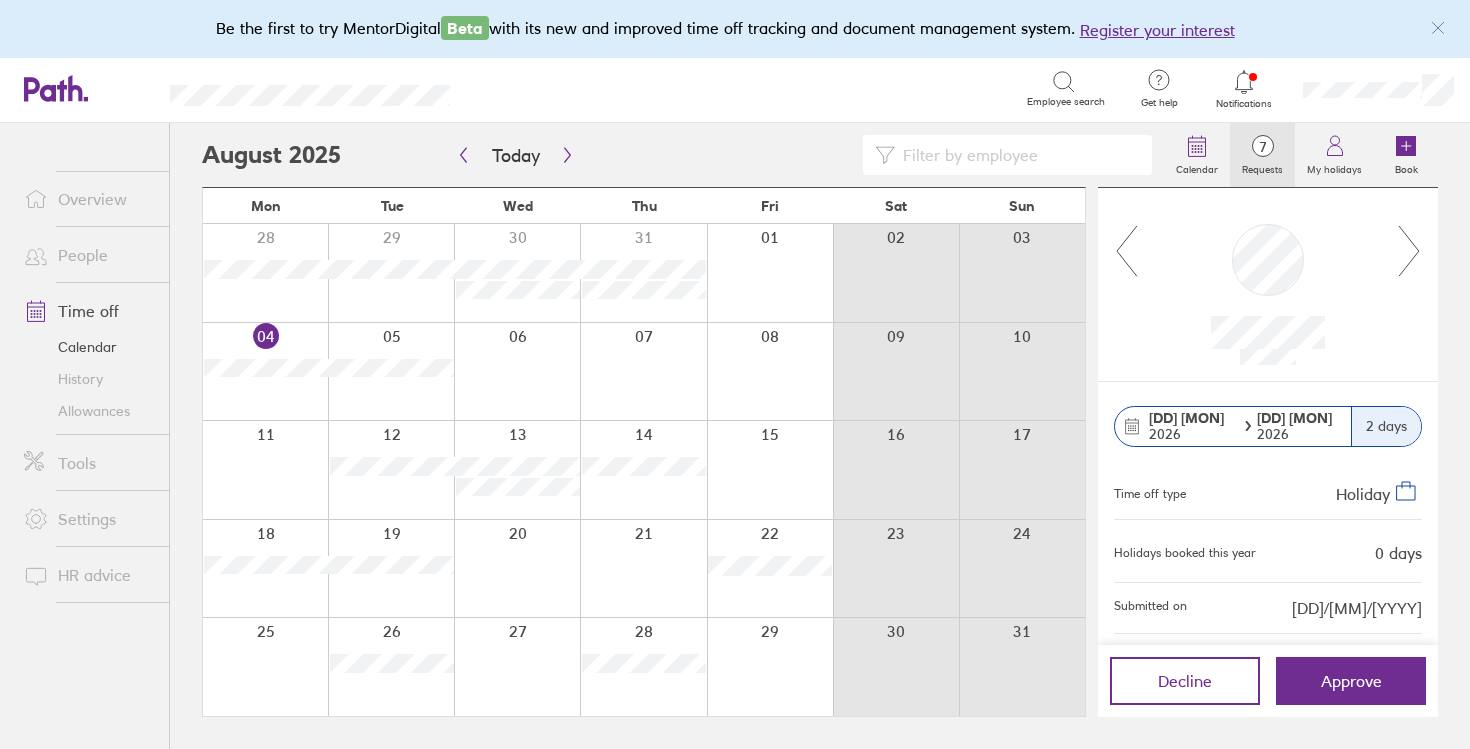 click 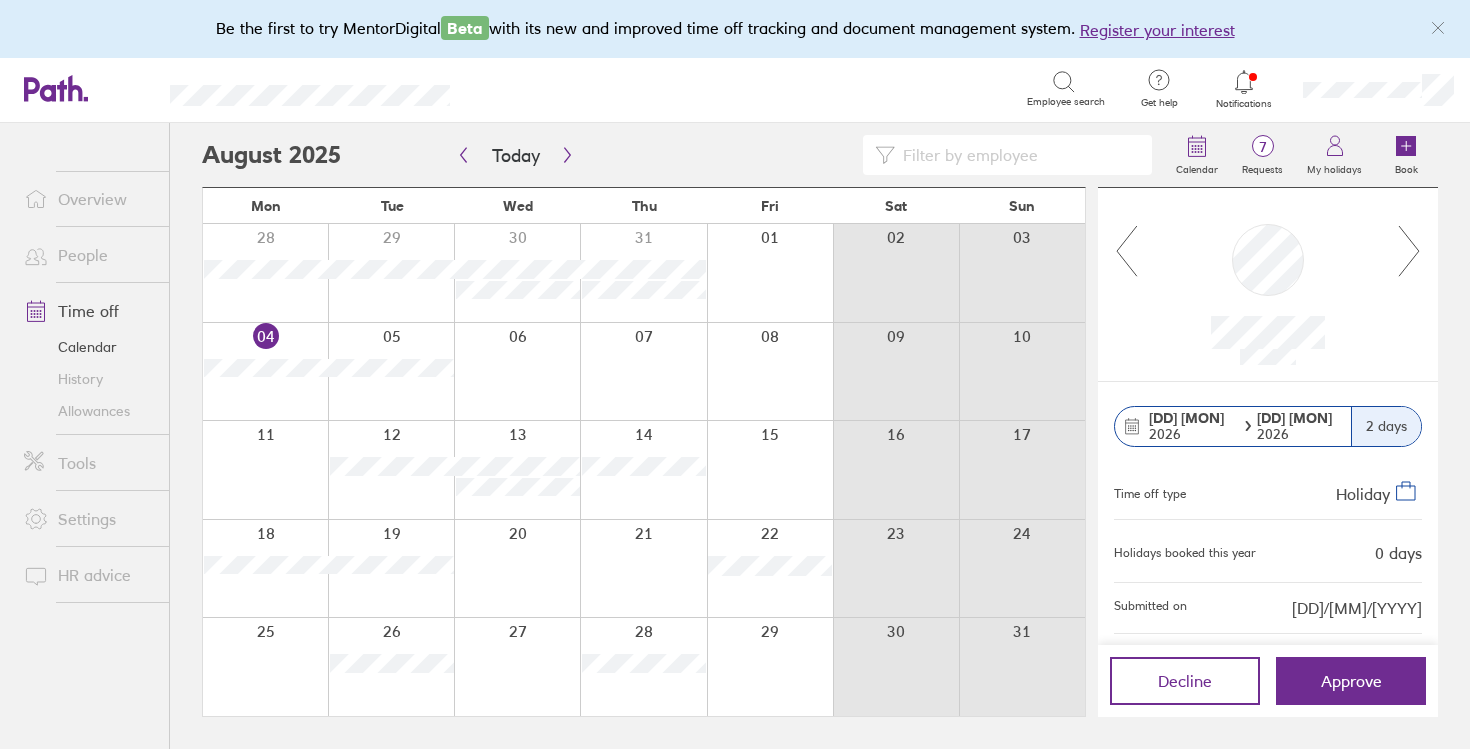 click 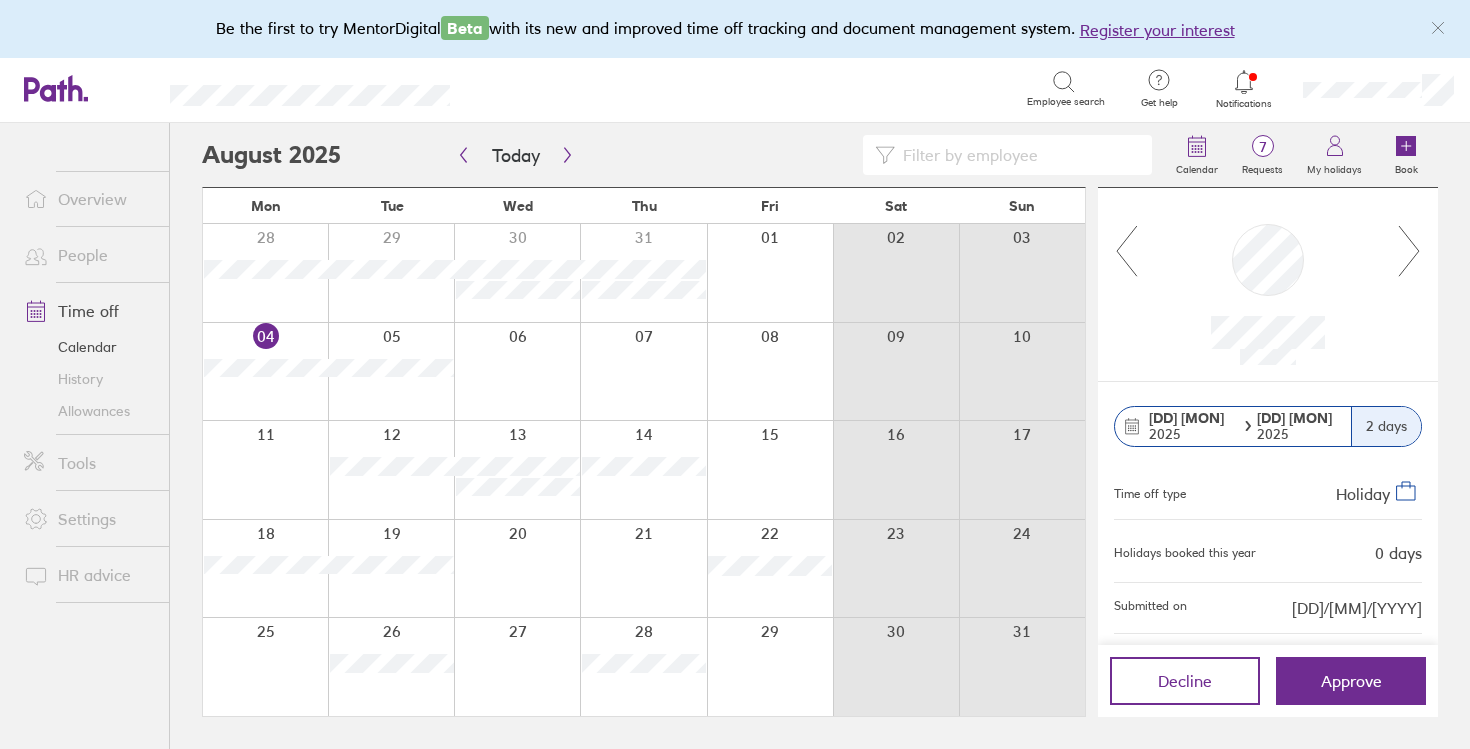 click 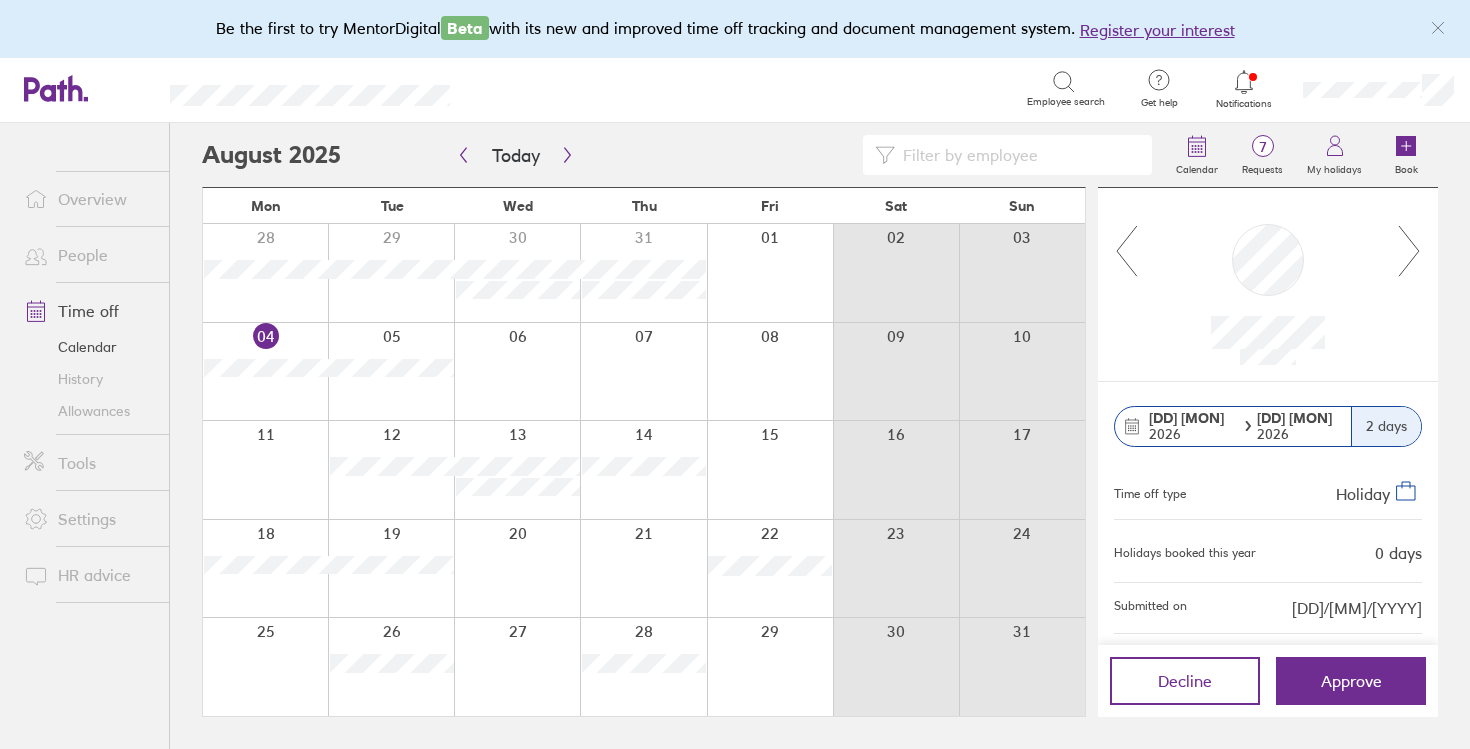 click 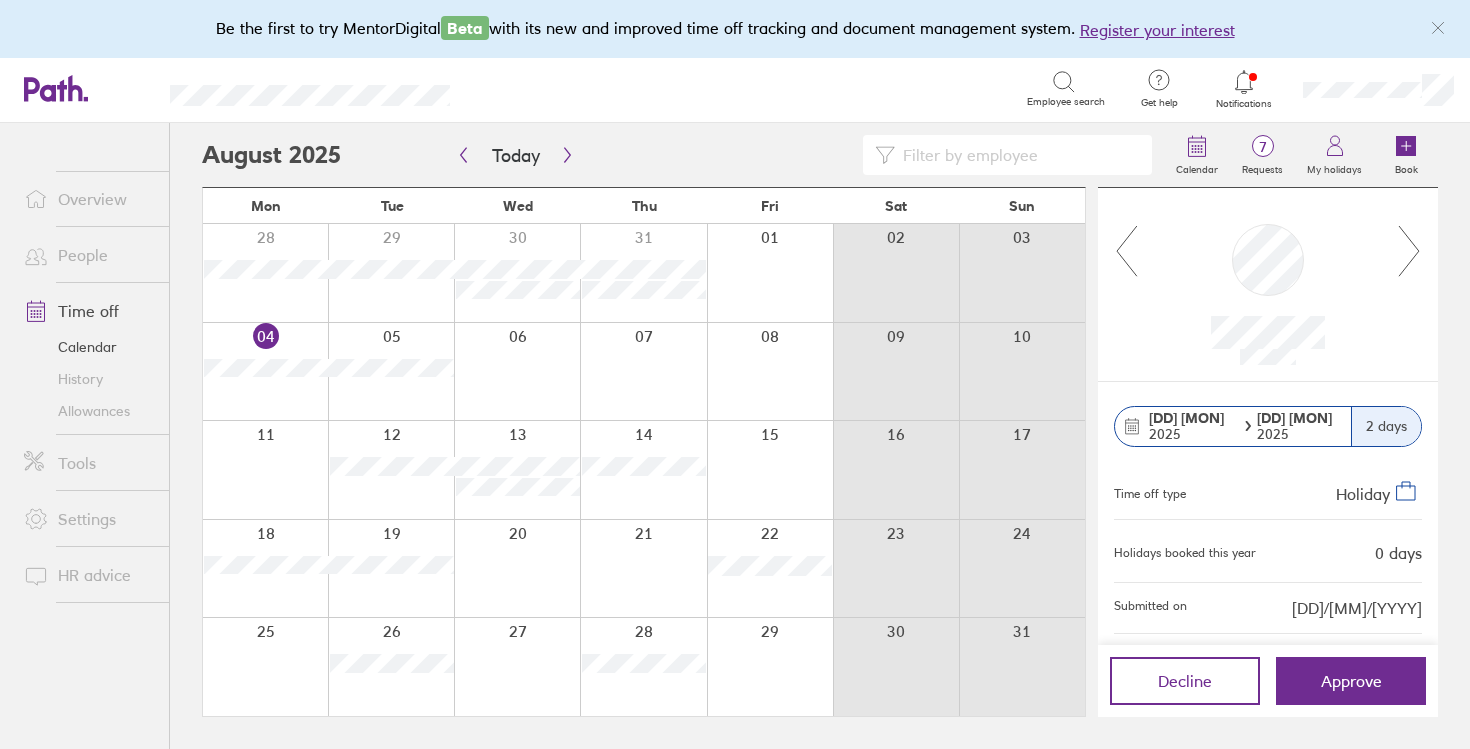 click 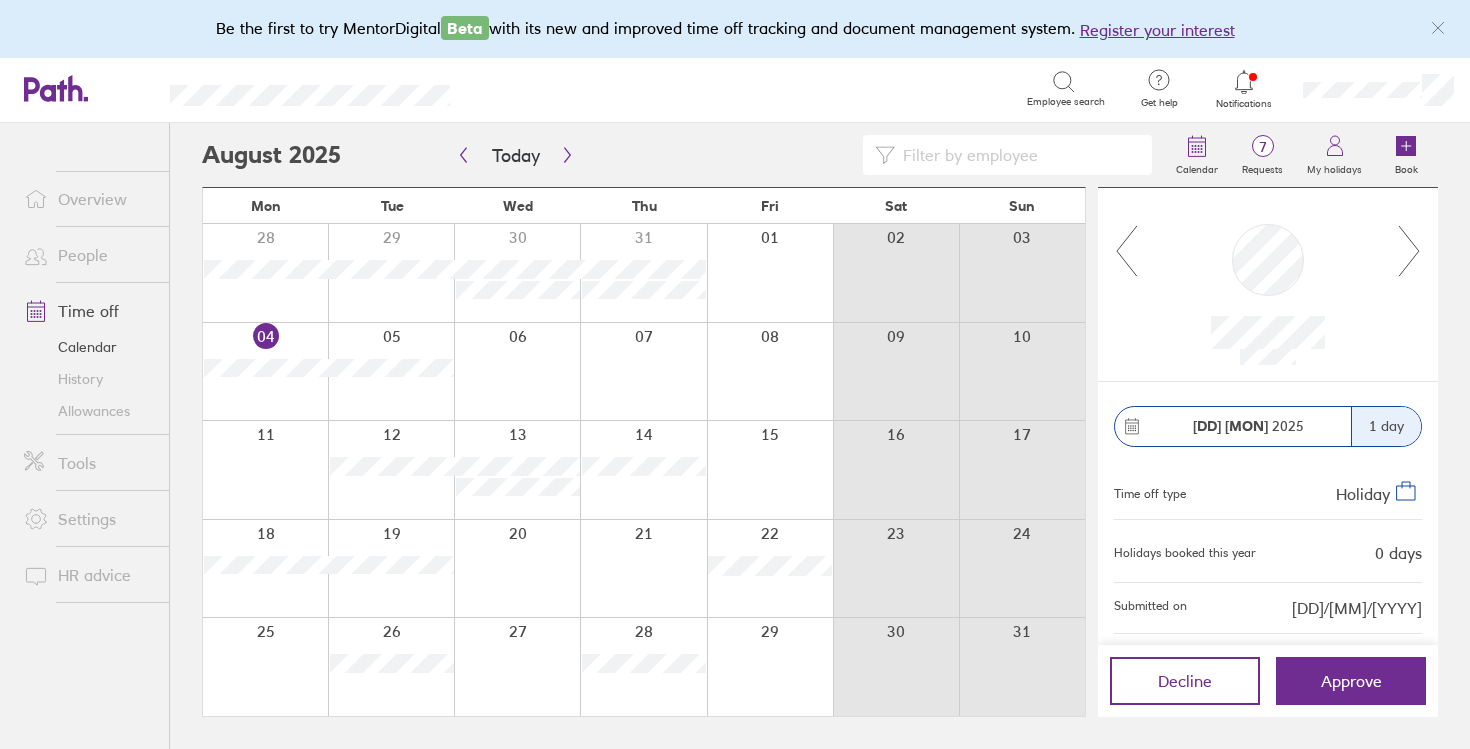 click 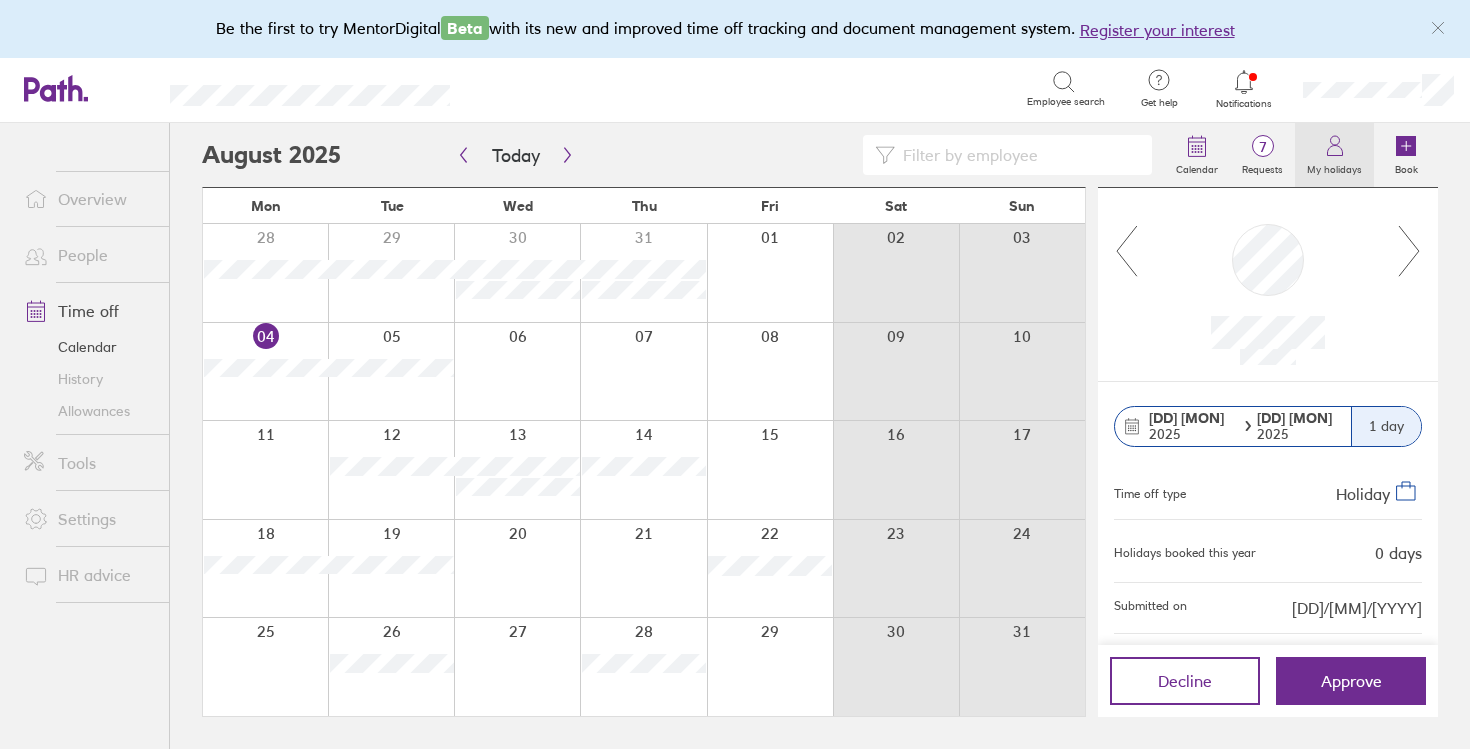 click on "My holidays" at bounding box center [1334, 167] 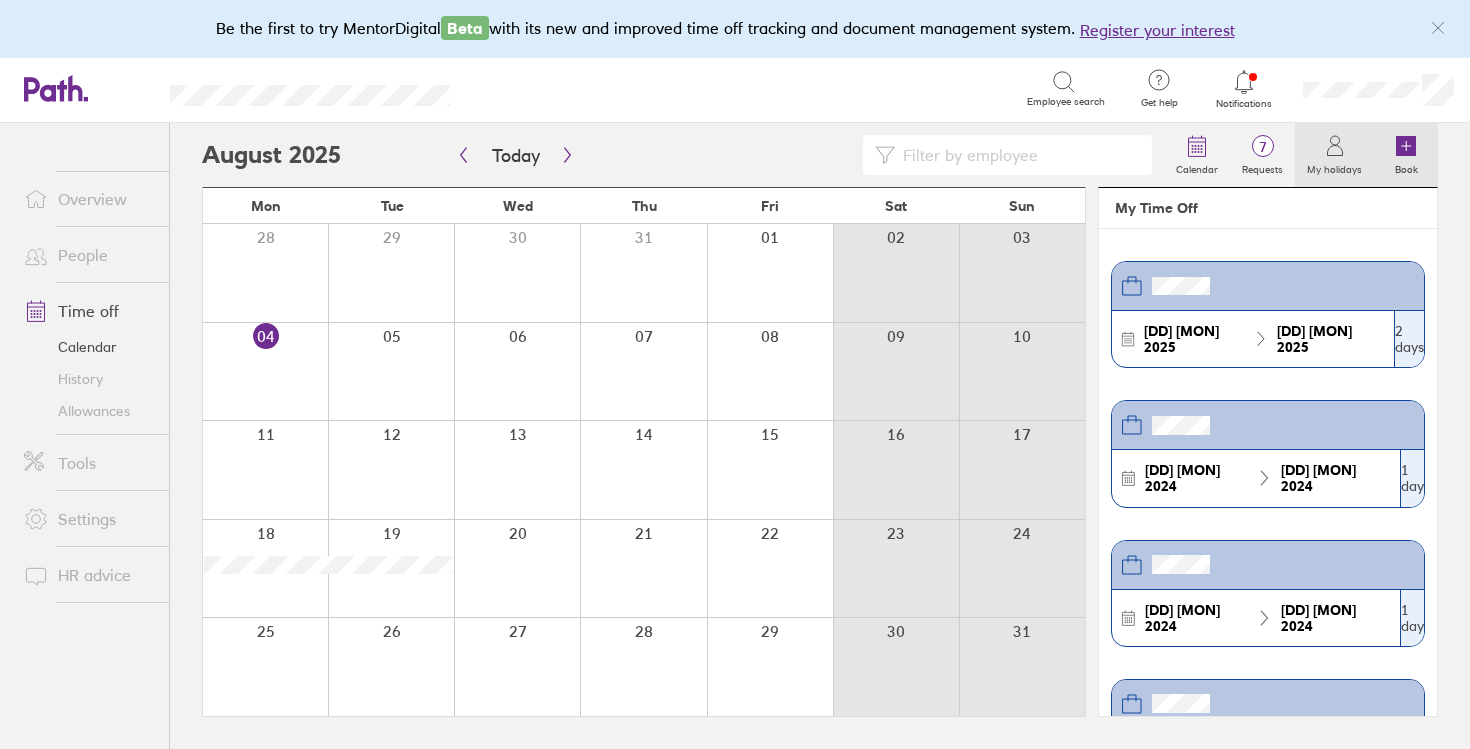 click on "Book" at bounding box center (1406, 167) 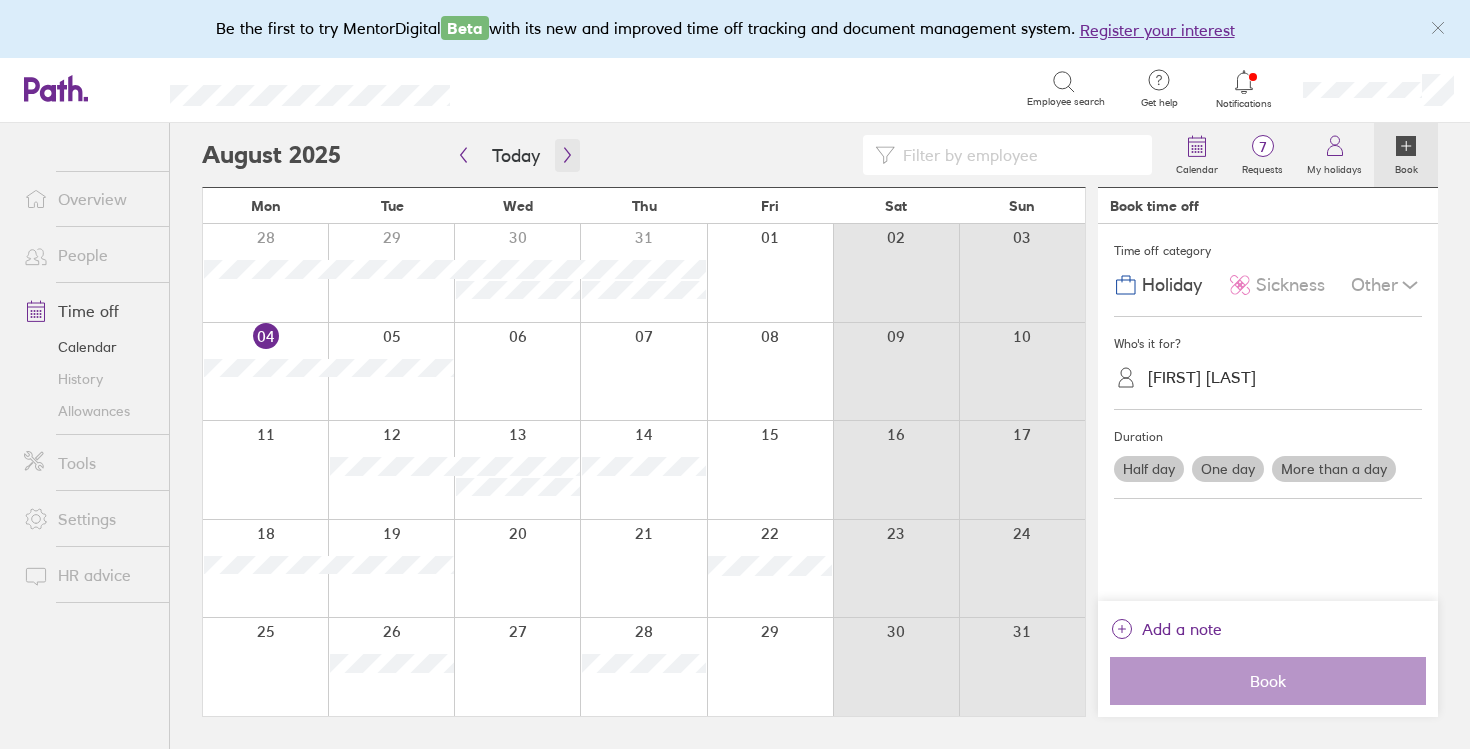 click at bounding box center [567, 155] 